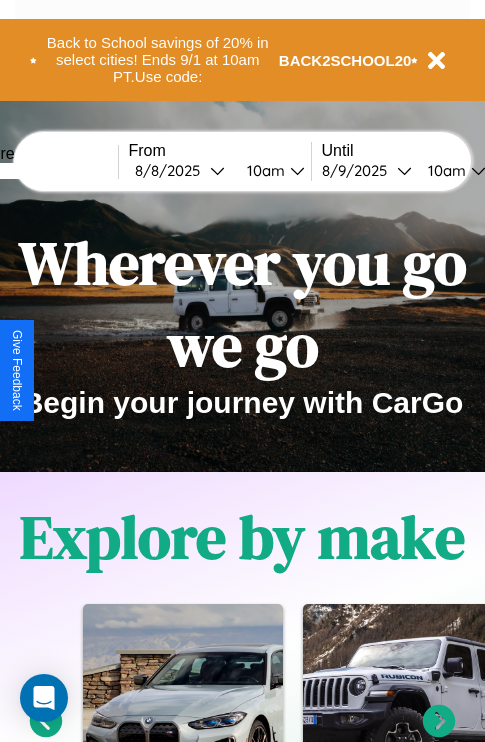 scroll, scrollTop: 0, scrollLeft: 0, axis: both 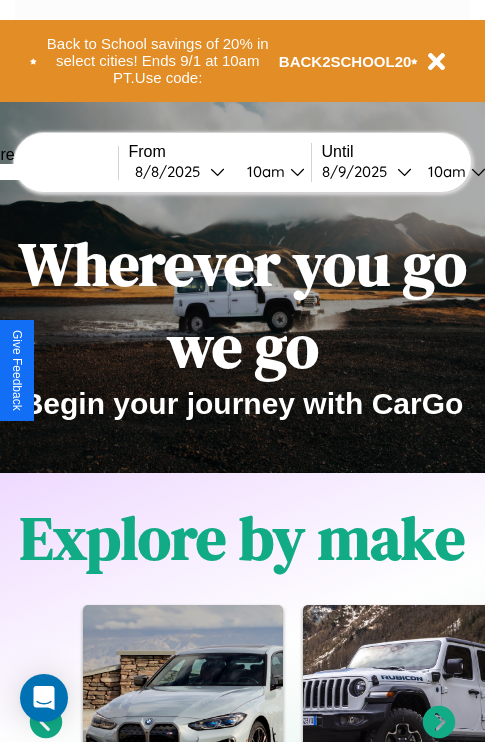 click at bounding box center (43, 172) 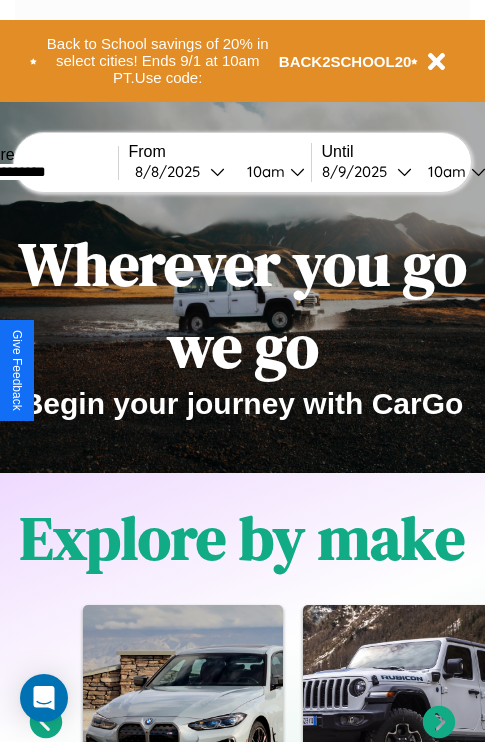 type on "**********" 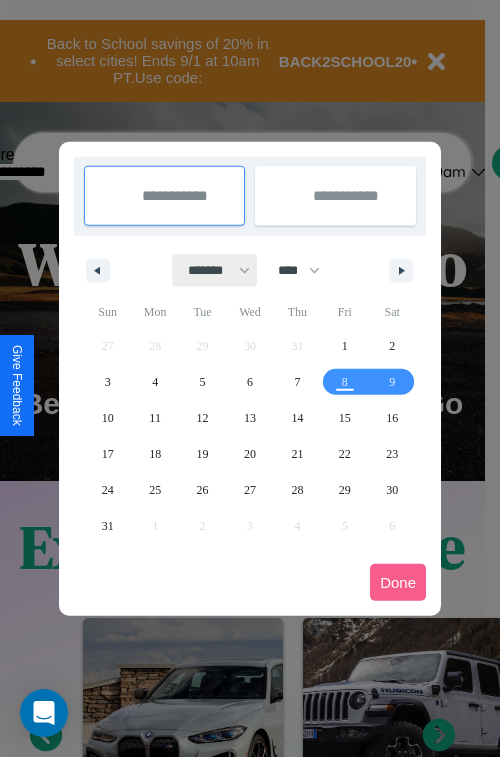 click on "******* ******** ***** ***** *** **** **** ****** ********* ******* ******** ********" at bounding box center [215, 270] 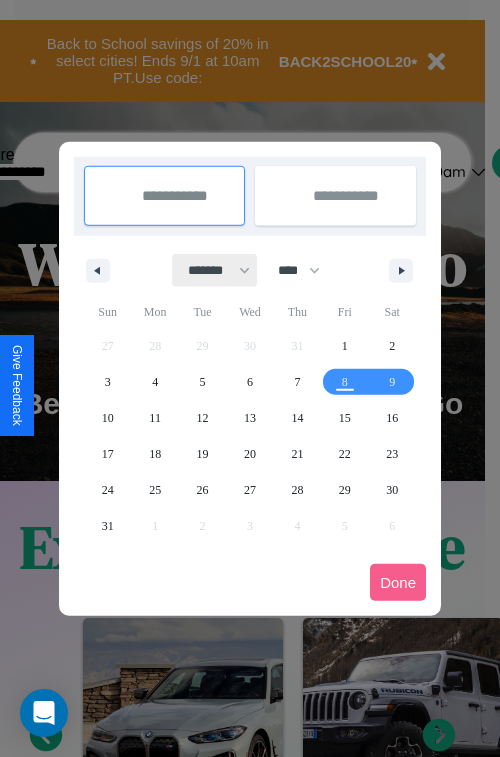 select on "*" 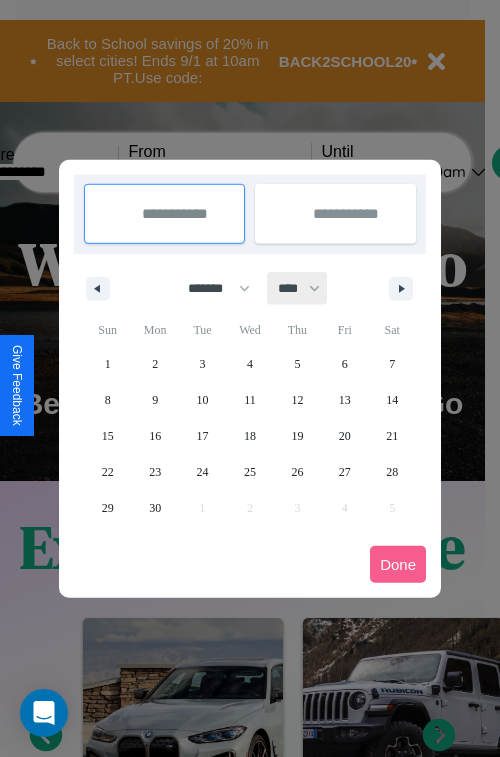 click on "**** **** **** **** **** **** **** **** **** **** **** **** **** **** **** **** **** **** **** **** **** **** **** **** **** **** **** **** **** **** **** **** **** **** **** **** **** **** **** **** **** **** **** **** **** **** **** **** **** **** **** **** **** **** **** **** **** **** **** **** **** **** **** **** **** **** **** **** **** **** **** **** **** **** **** **** **** **** **** **** **** **** **** **** **** **** **** **** **** **** **** **** **** **** **** **** **** **** **** **** **** **** **** **** **** **** **** **** **** **** **** **** **** **** **** **** **** **** **** **** ****" at bounding box center [298, 288] 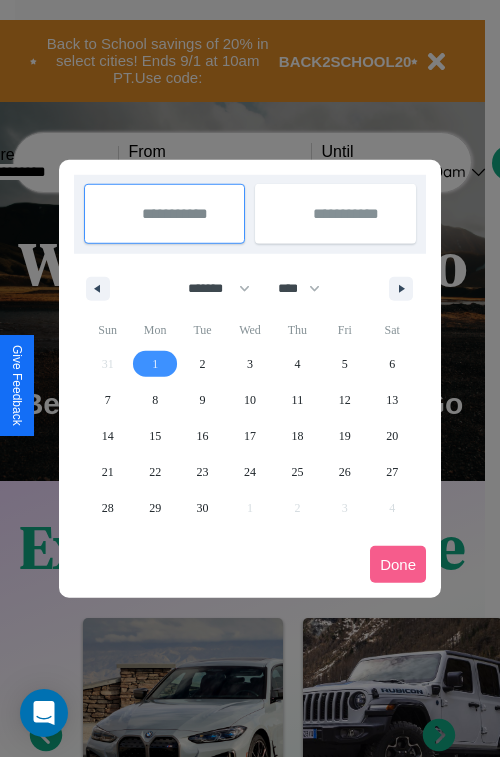click on "1" at bounding box center [155, 364] 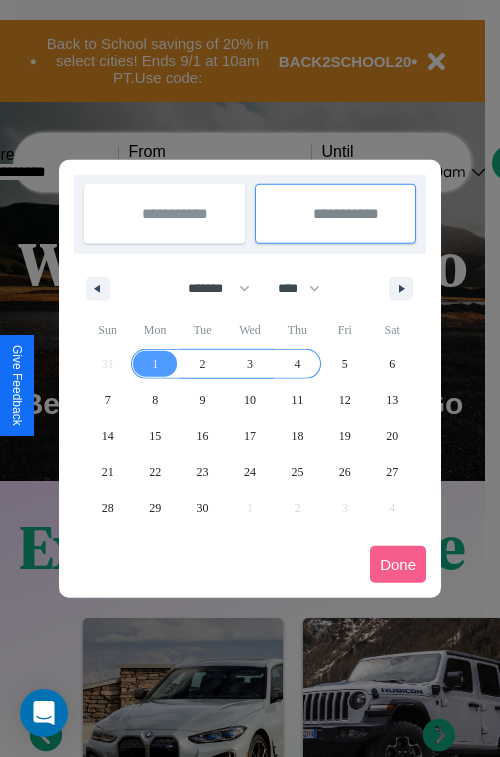 click on "4" at bounding box center [297, 364] 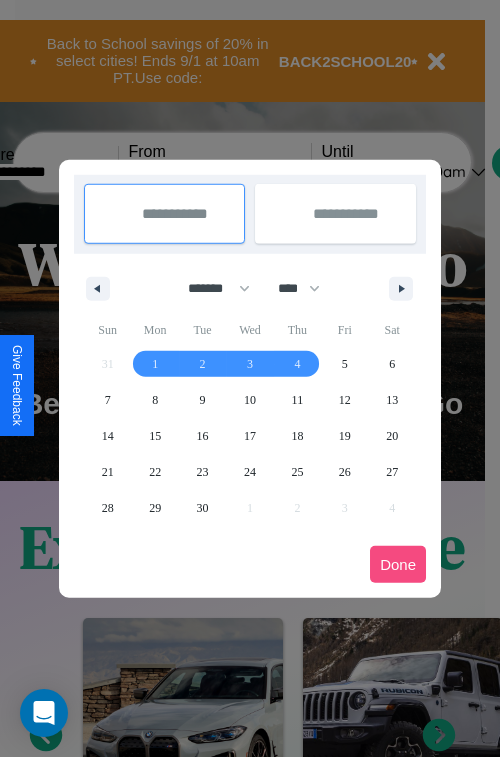click on "Done" at bounding box center [398, 564] 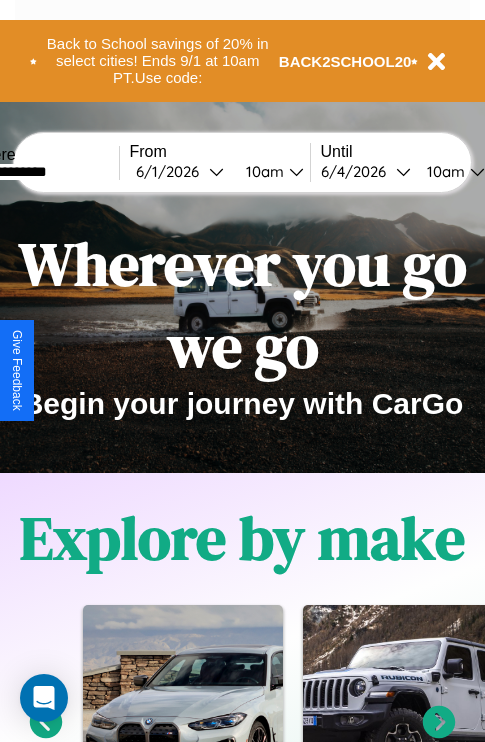 scroll, scrollTop: 0, scrollLeft: 67, axis: horizontal 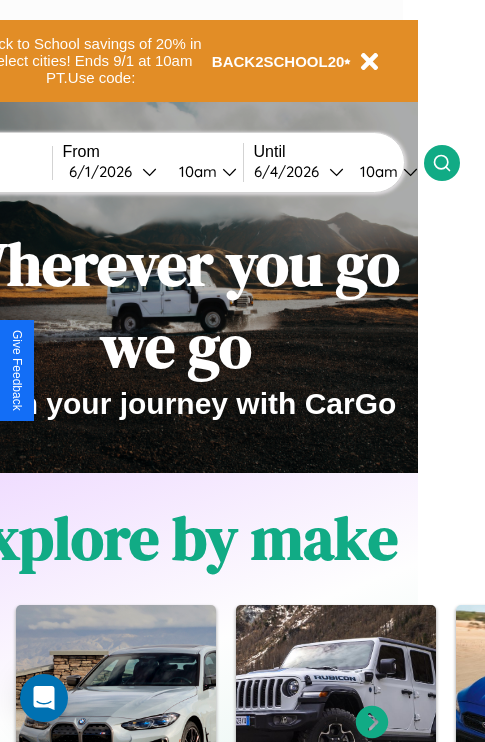 click 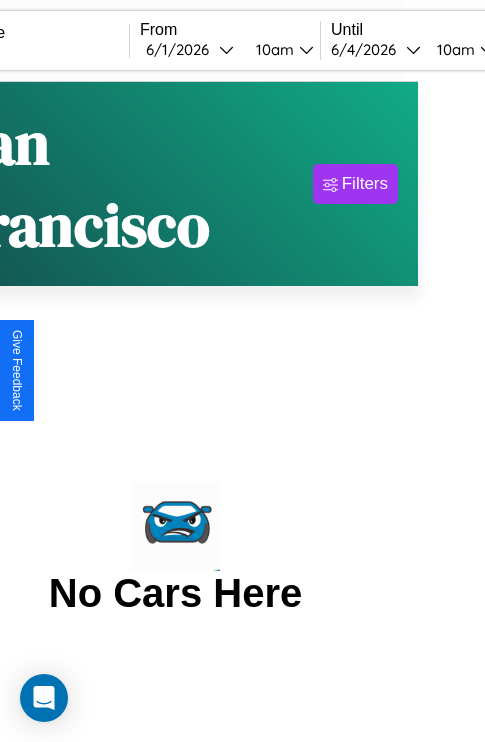 scroll, scrollTop: 0, scrollLeft: 0, axis: both 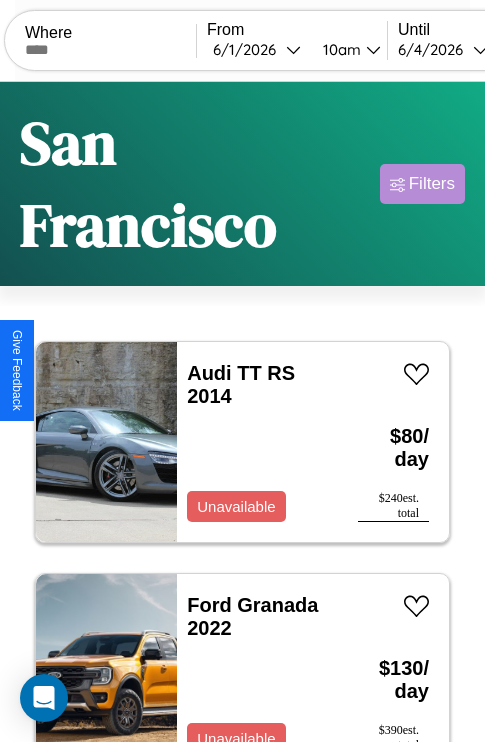 click on "Filters" at bounding box center (432, 184) 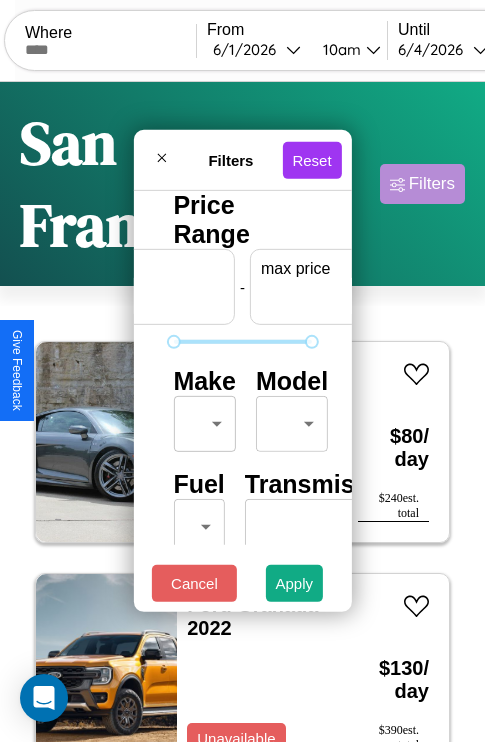 scroll, scrollTop: 0, scrollLeft: 124, axis: horizontal 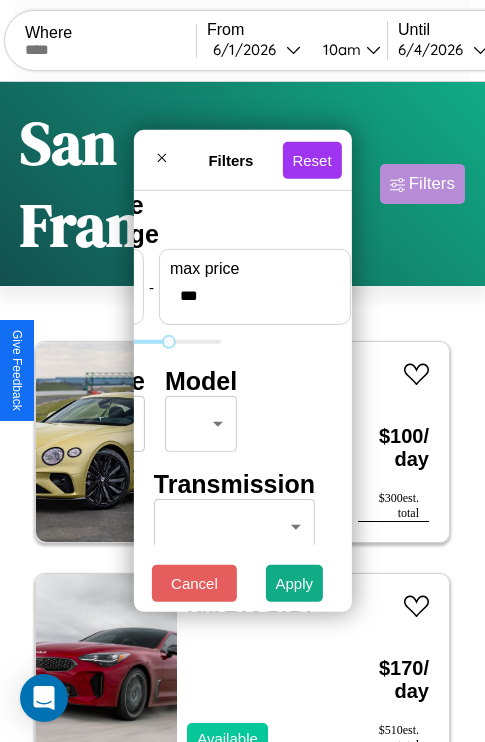 type on "***" 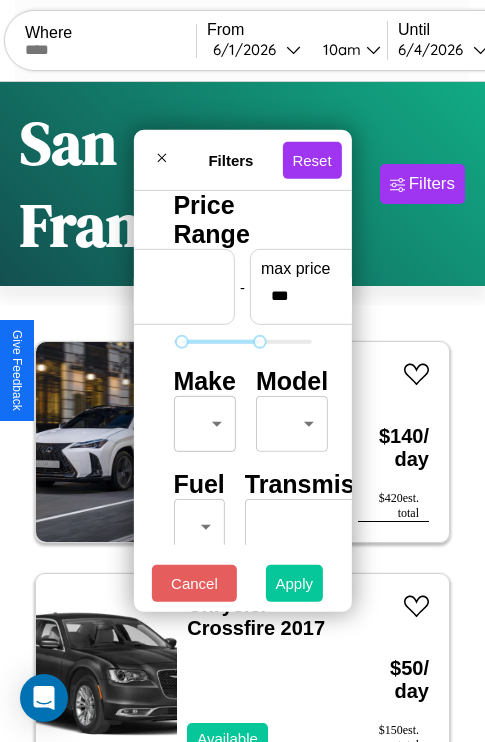 type on "**" 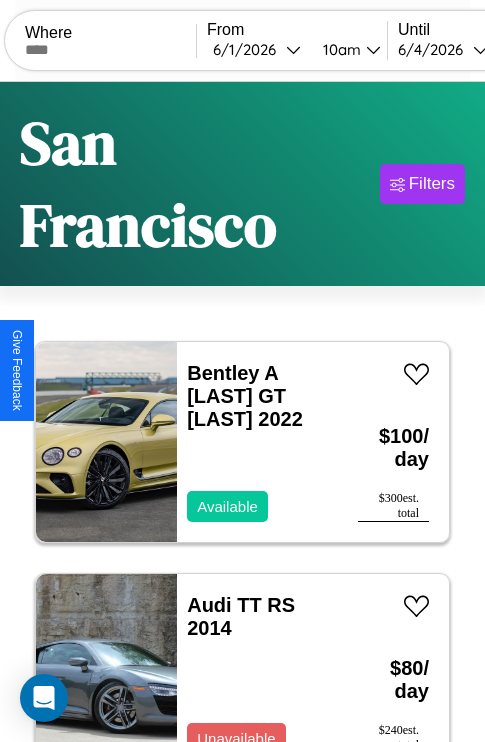 scroll, scrollTop: 177, scrollLeft: 0, axis: vertical 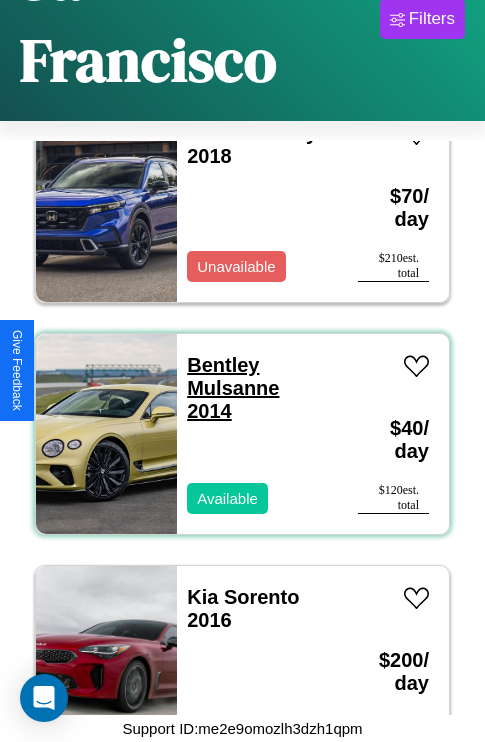 click on "Bentley   Mulsanne   2014" at bounding box center [233, 388] 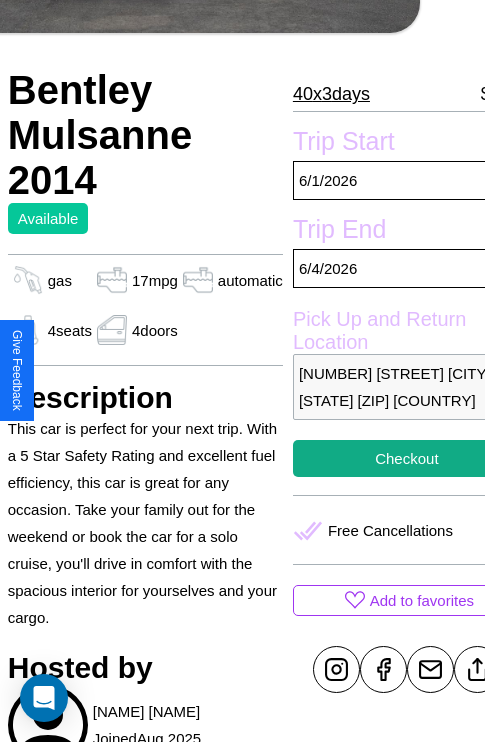 scroll, scrollTop: 378, scrollLeft: 84, axis: both 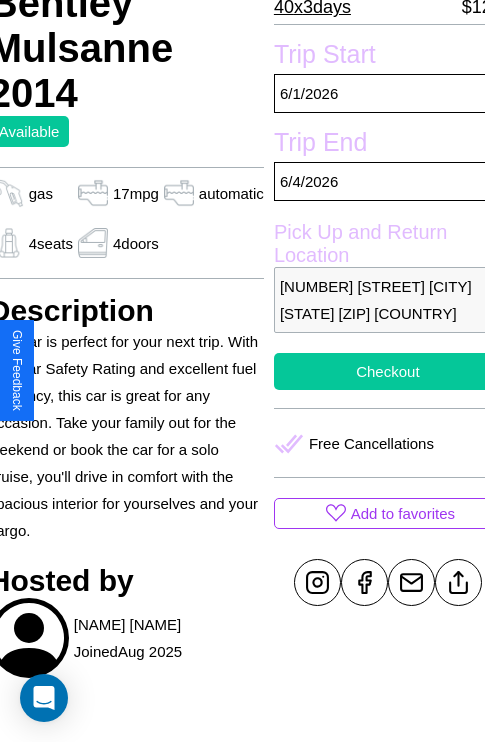 click on "Checkout" at bounding box center [388, 371] 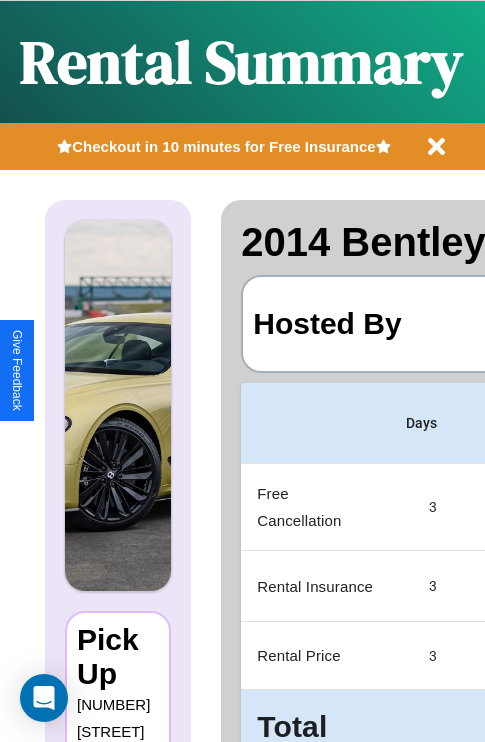 scroll, scrollTop: 90, scrollLeft: 0, axis: vertical 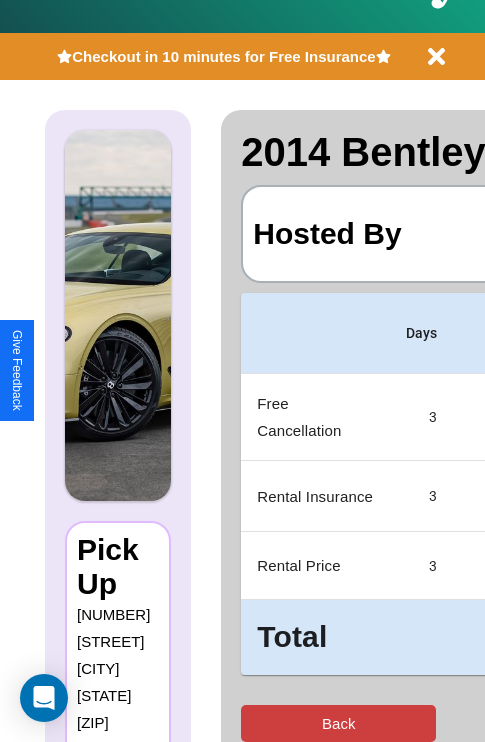 click on "Back" at bounding box center (338, 723) 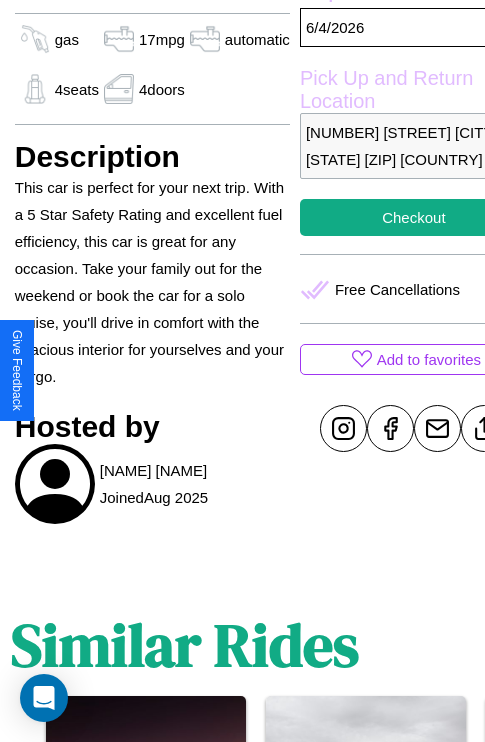 scroll, scrollTop: 589, scrollLeft: 64, axis: both 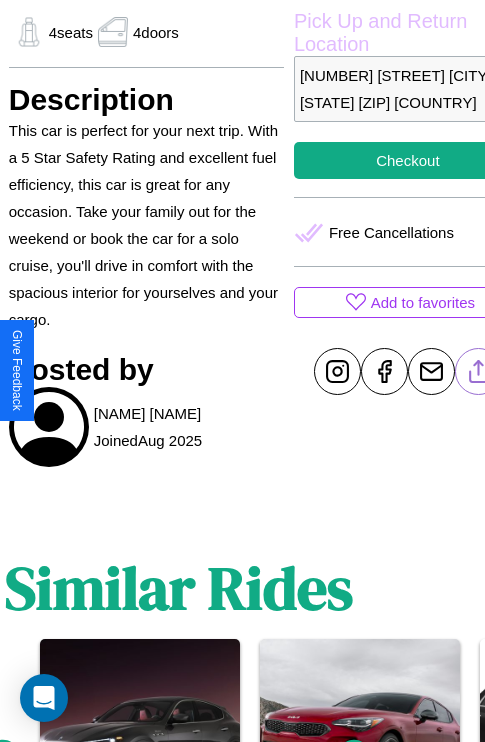 click 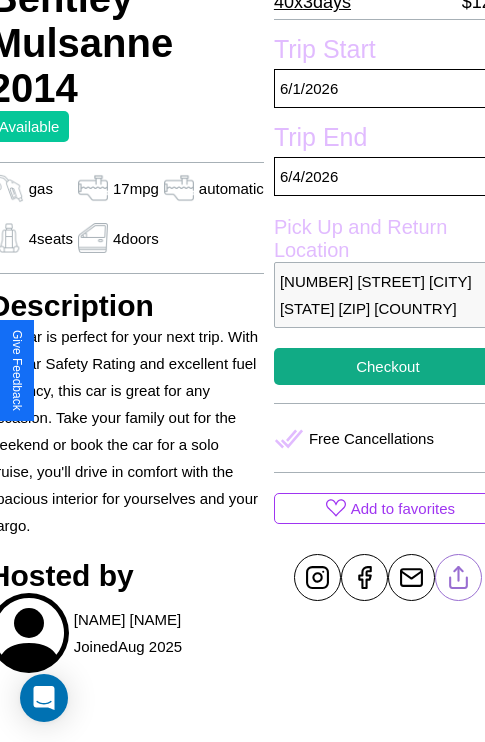 scroll, scrollTop: 378, scrollLeft: 84, axis: both 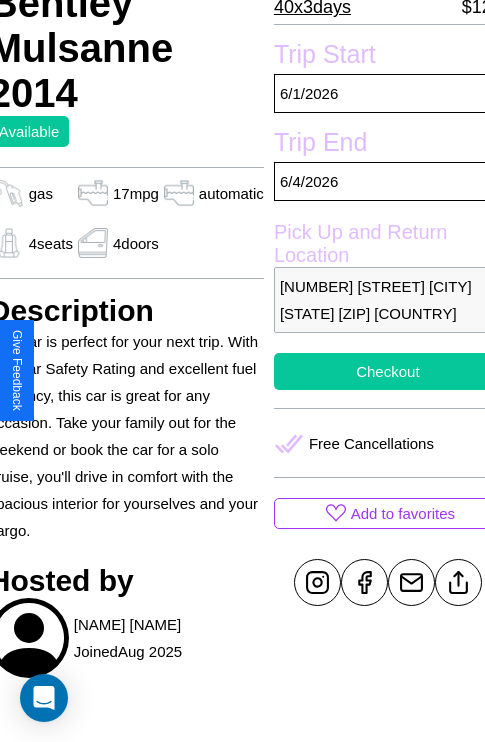 click on "Checkout" at bounding box center [388, 371] 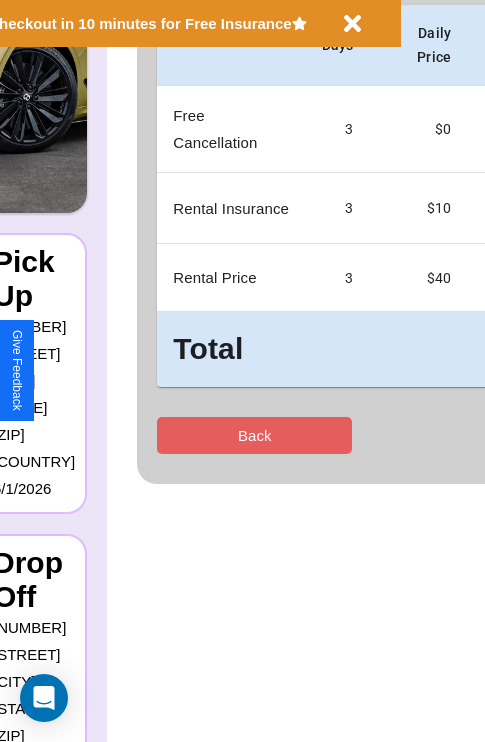 scroll, scrollTop: 0, scrollLeft: 0, axis: both 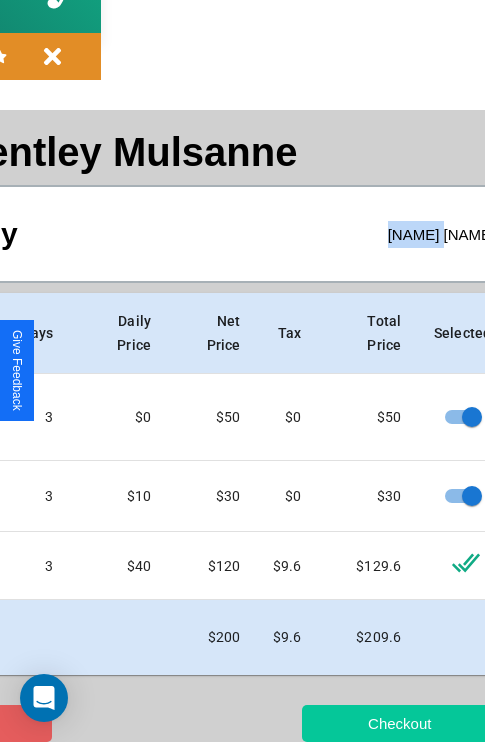 click on "Checkout" at bounding box center (399, 723) 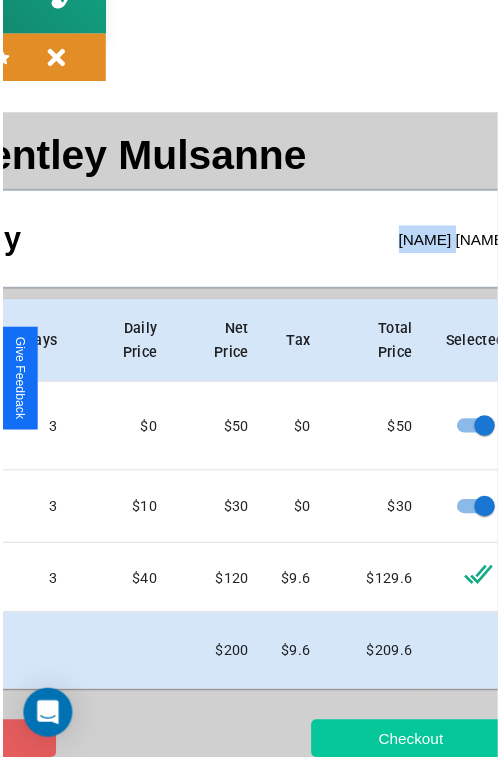scroll, scrollTop: 0, scrollLeft: 0, axis: both 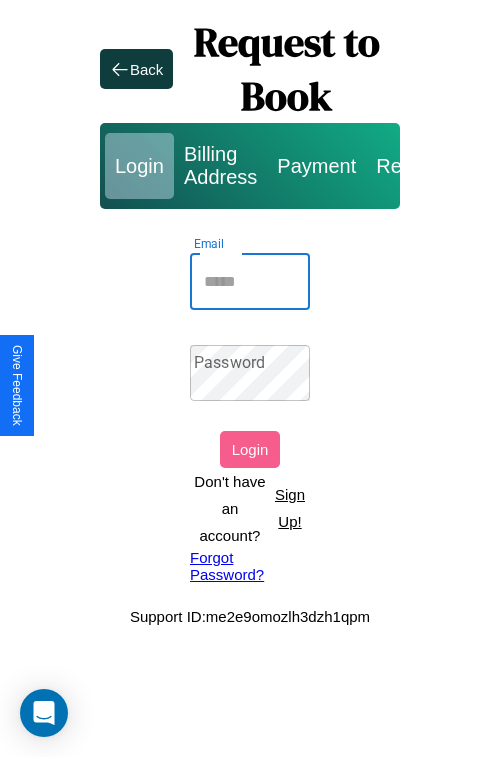 click on "Email" at bounding box center [250, 282] 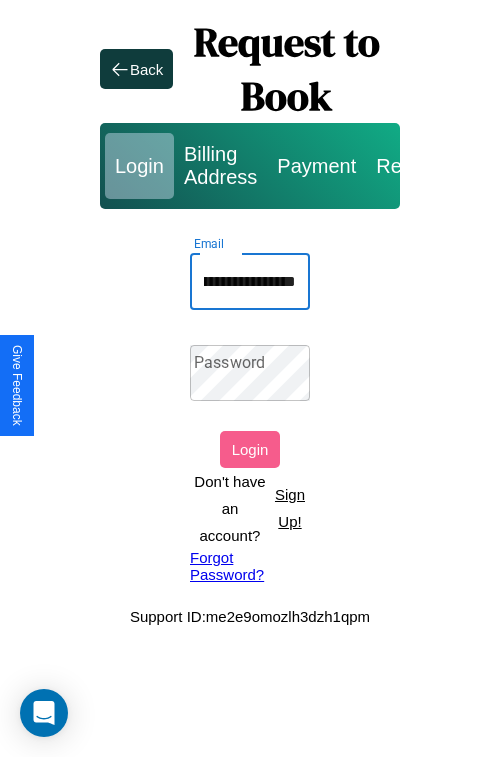 scroll, scrollTop: 0, scrollLeft: 60, axis: horizontal 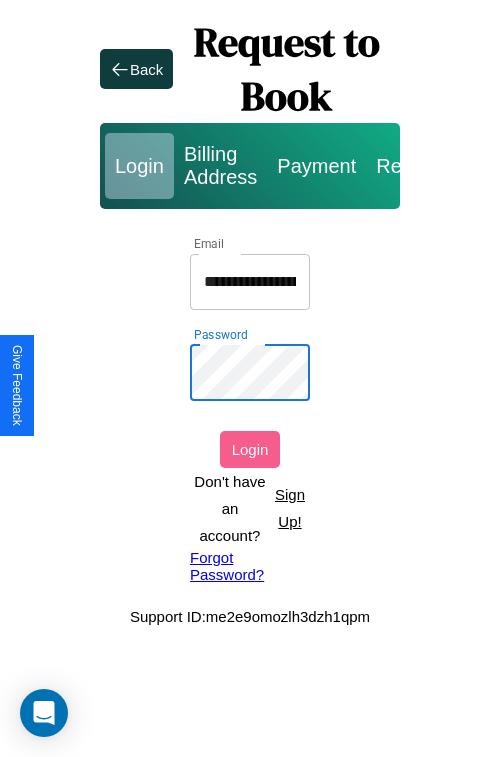 click on "Login" at bounding box center [250, 449] 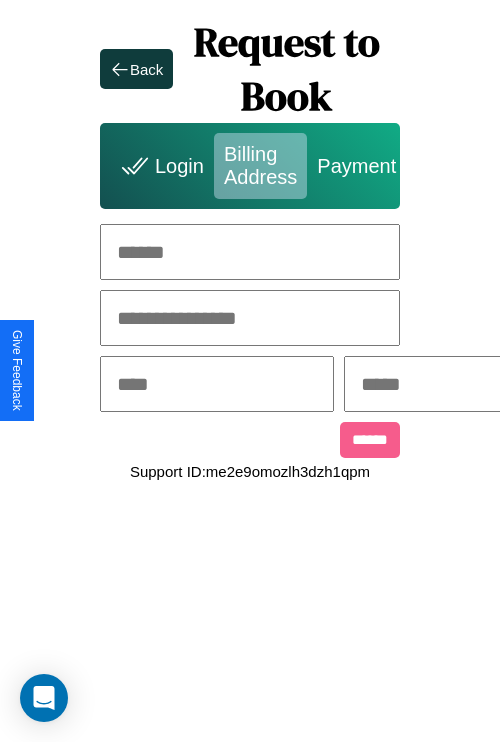 click at bounding box center [250, 252] 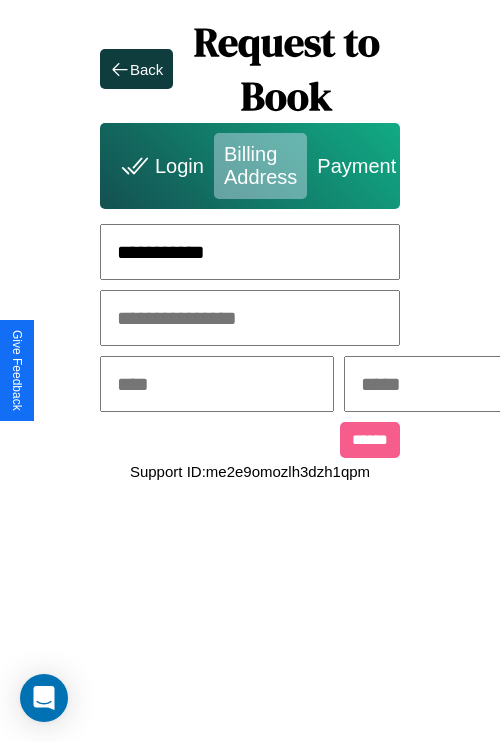 type on "**********" 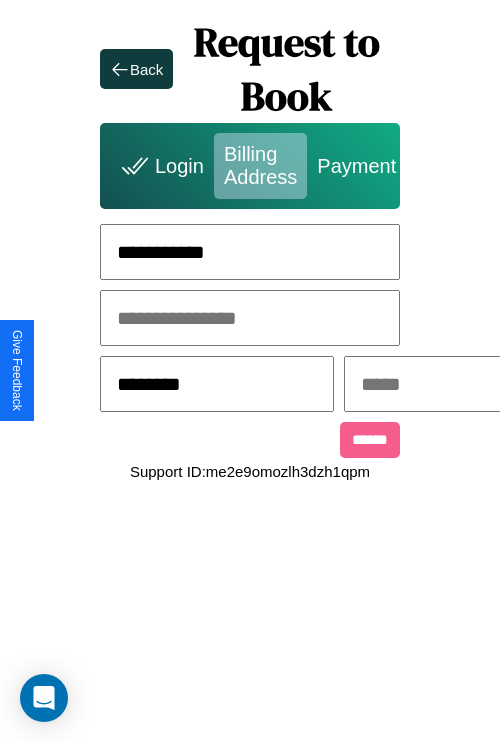 type on "********" 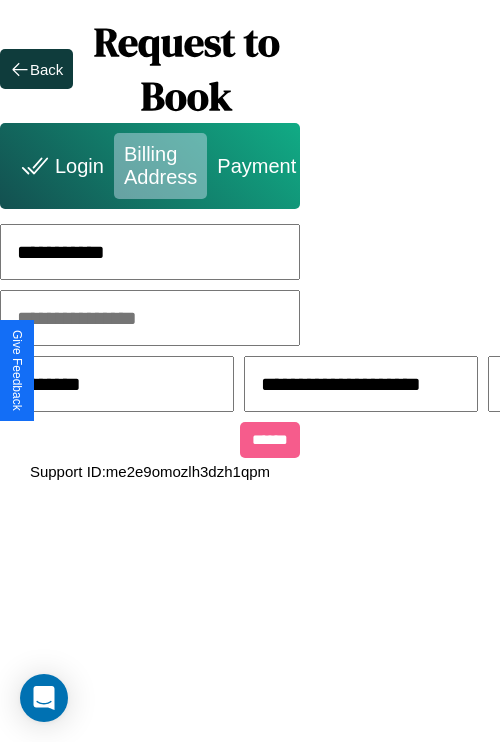 scroll, scrollTop: 0, scrollLeft: 517, axis: horizontal 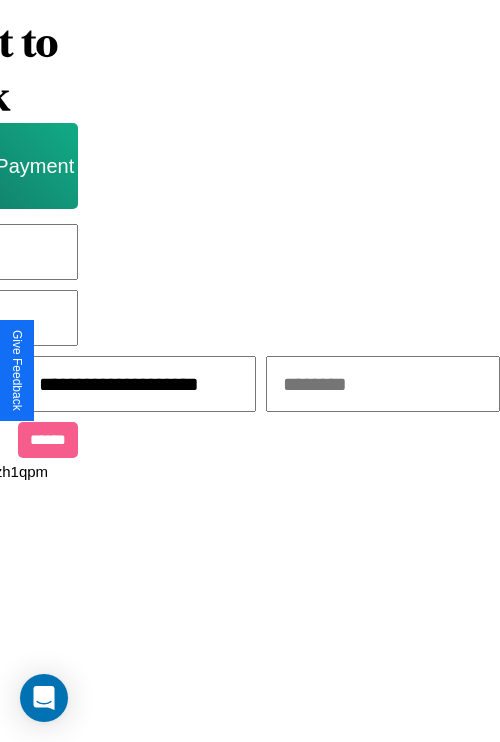 type on "**********" 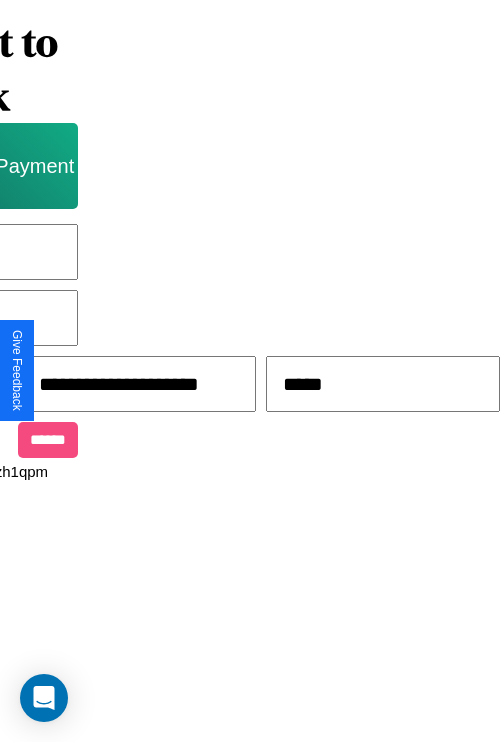 type on "*****" 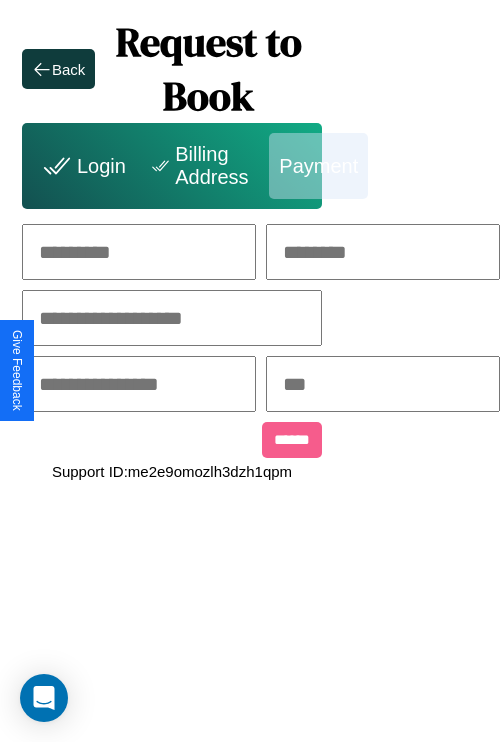 scroll, scrollTop: 0, scrollLeft: 208, axis: horizontal 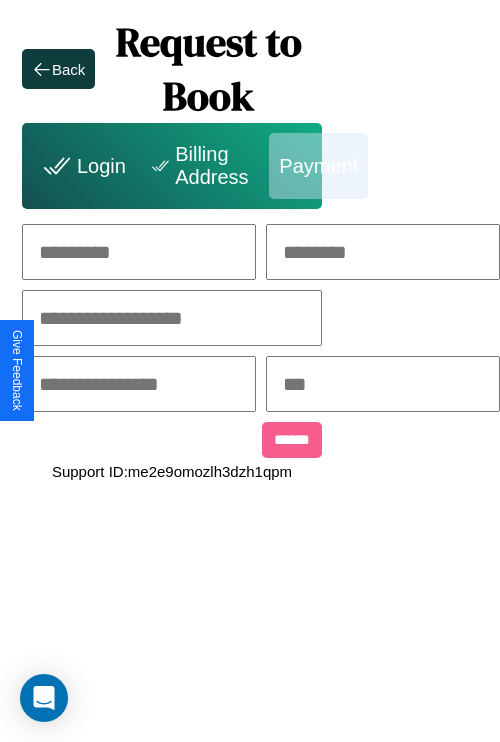 click at bounding box center [139, 252] 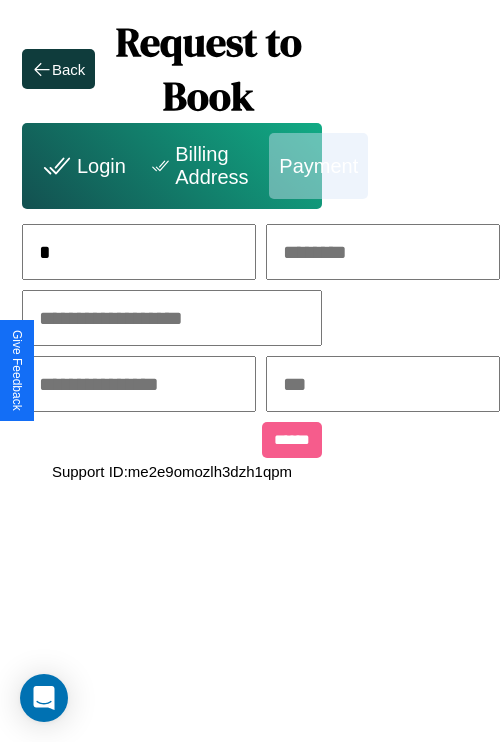 scroll, scrollTop: 0, scrollLeft: 132, axis: horizontal 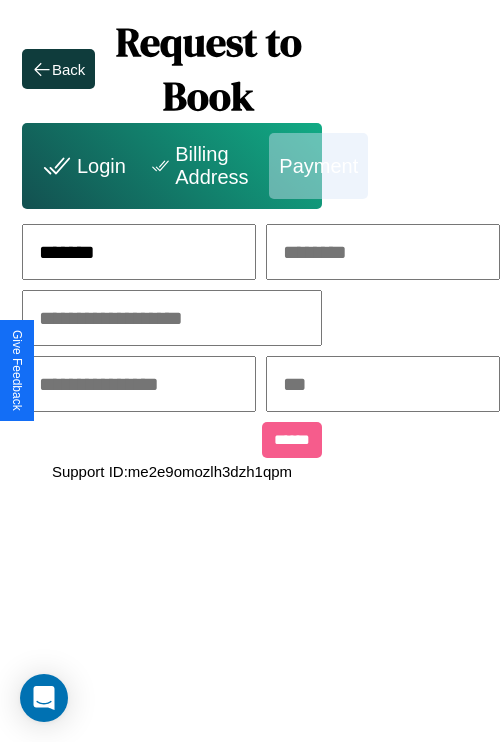 type on "*******" 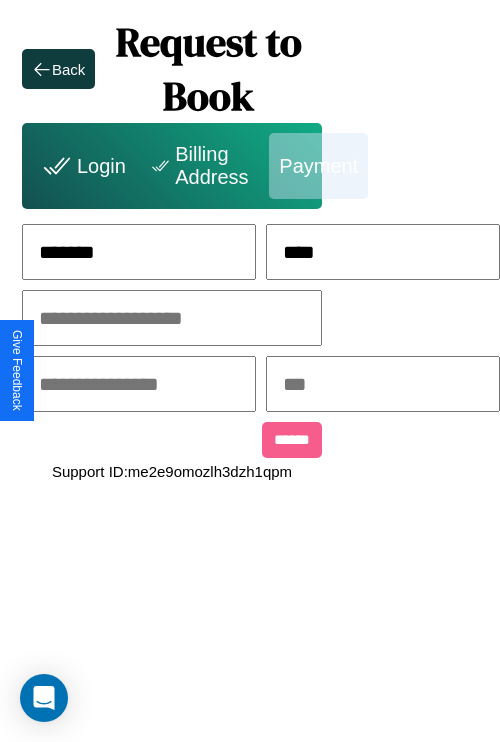 type on "****" 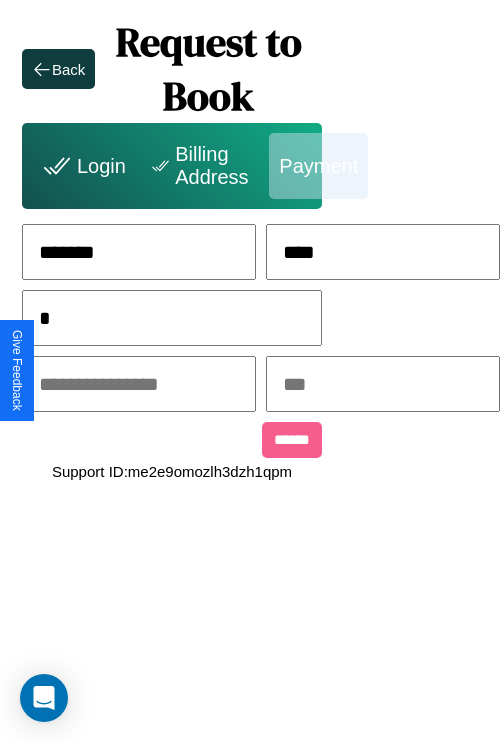 scroll, scrollTop: 0, scrollLeft: 128, axis: horizontal 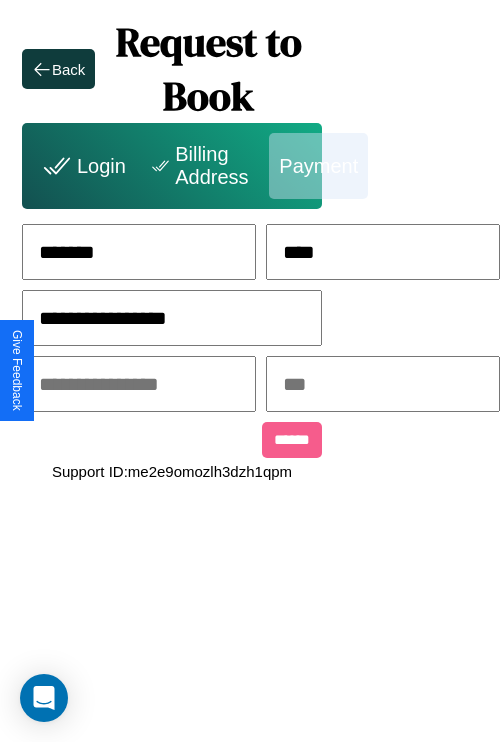 type on "**********" 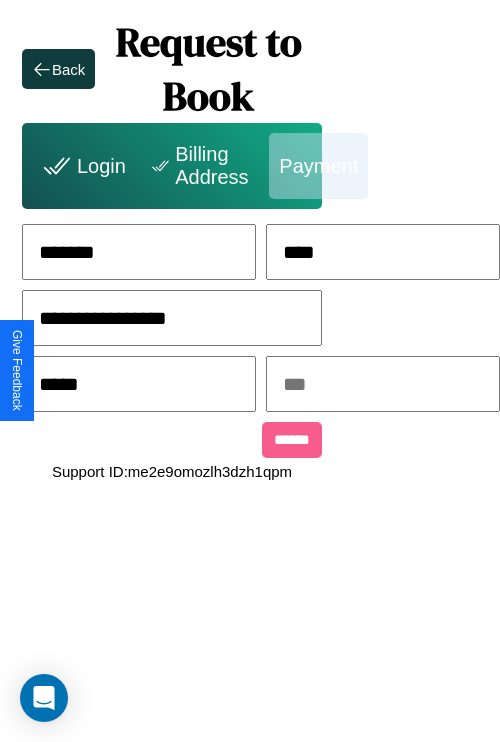 type on "*****" 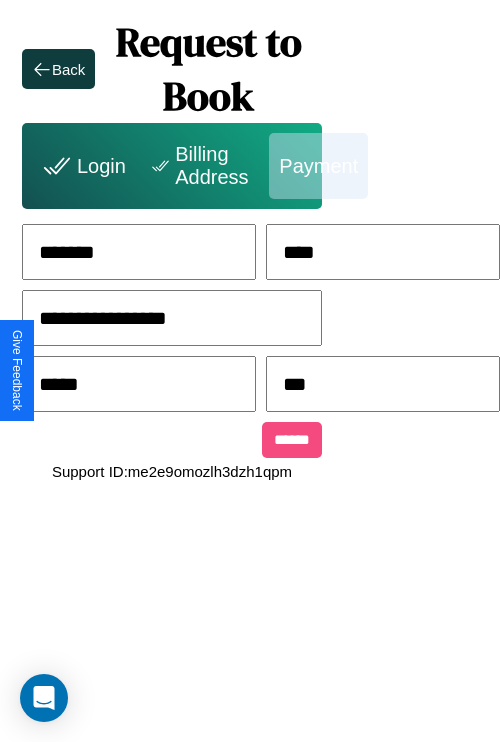 type on "***" 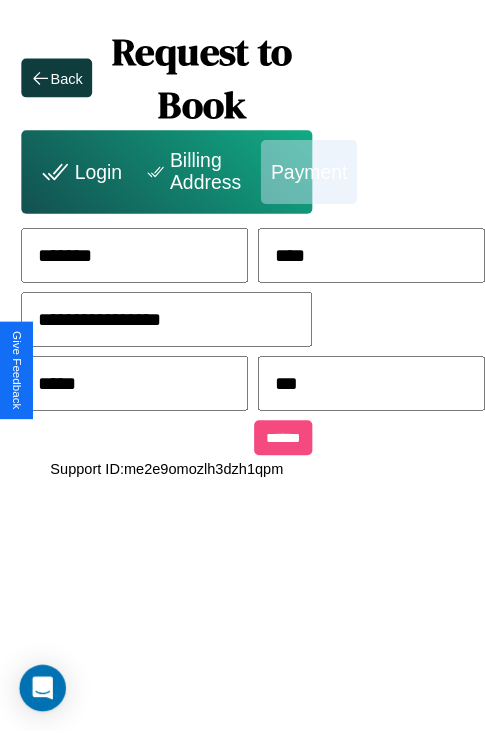 scroll, scrollTop: 0, scrollLeft: 72, axis: horizontal 